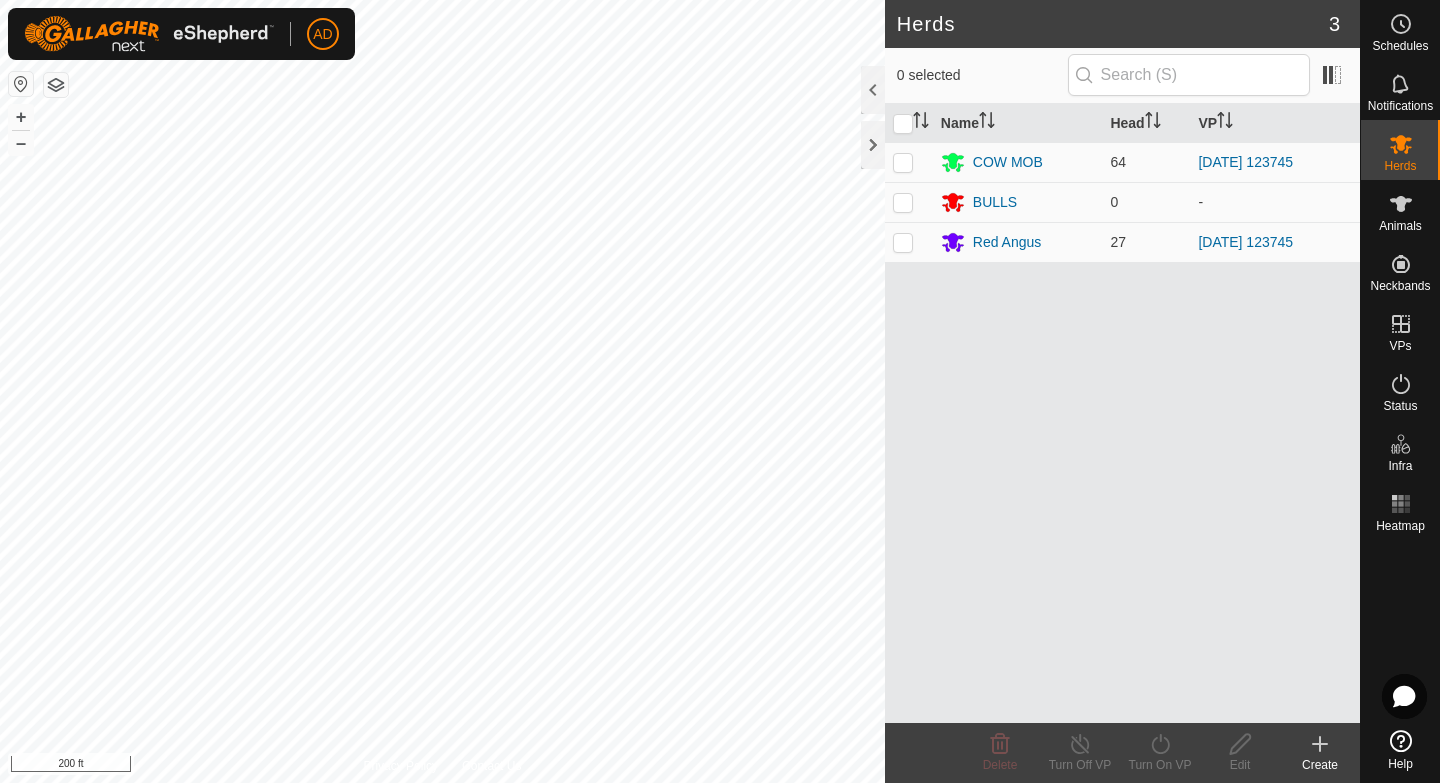 scroll, scrollTop: 0, scrollLeft: 0, axis: both 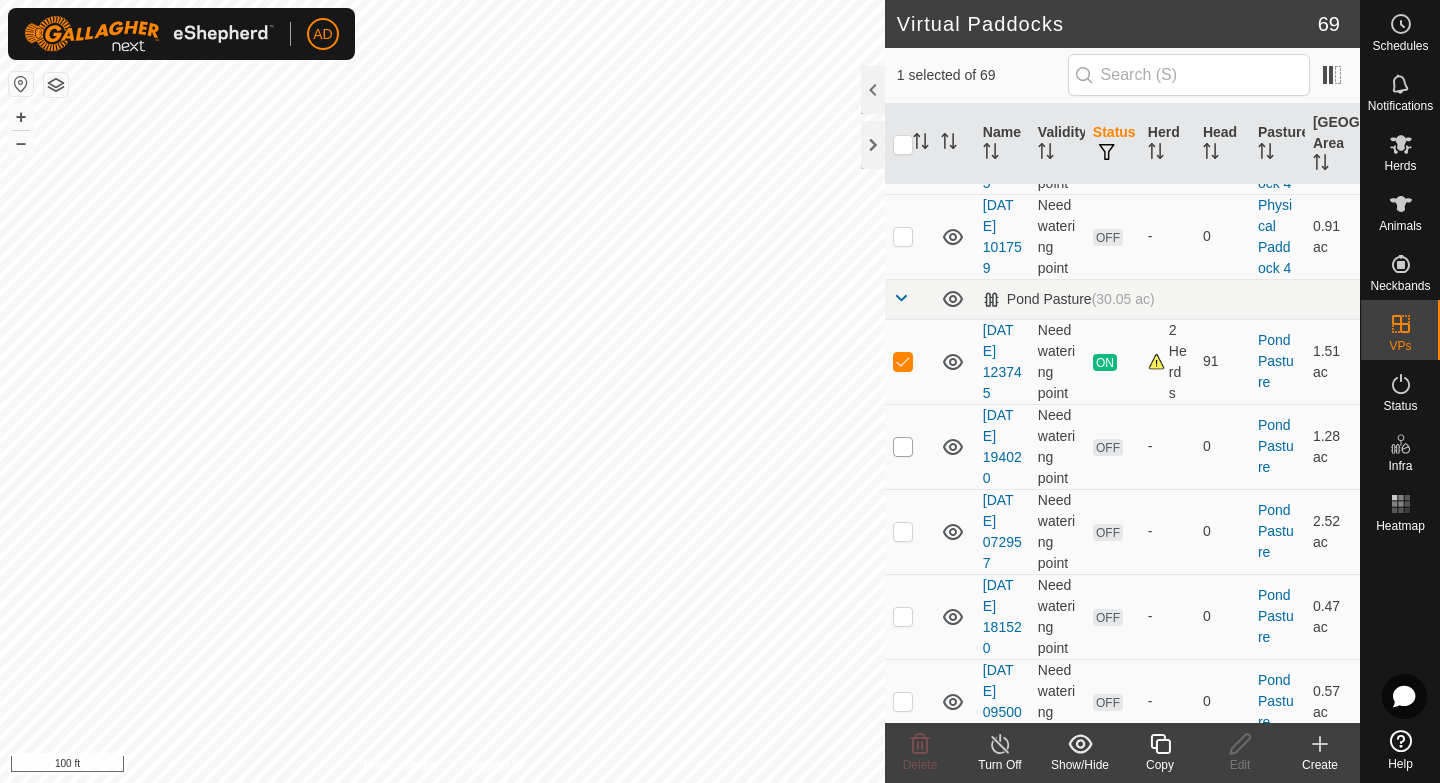 click at bounding box center [903, 447] 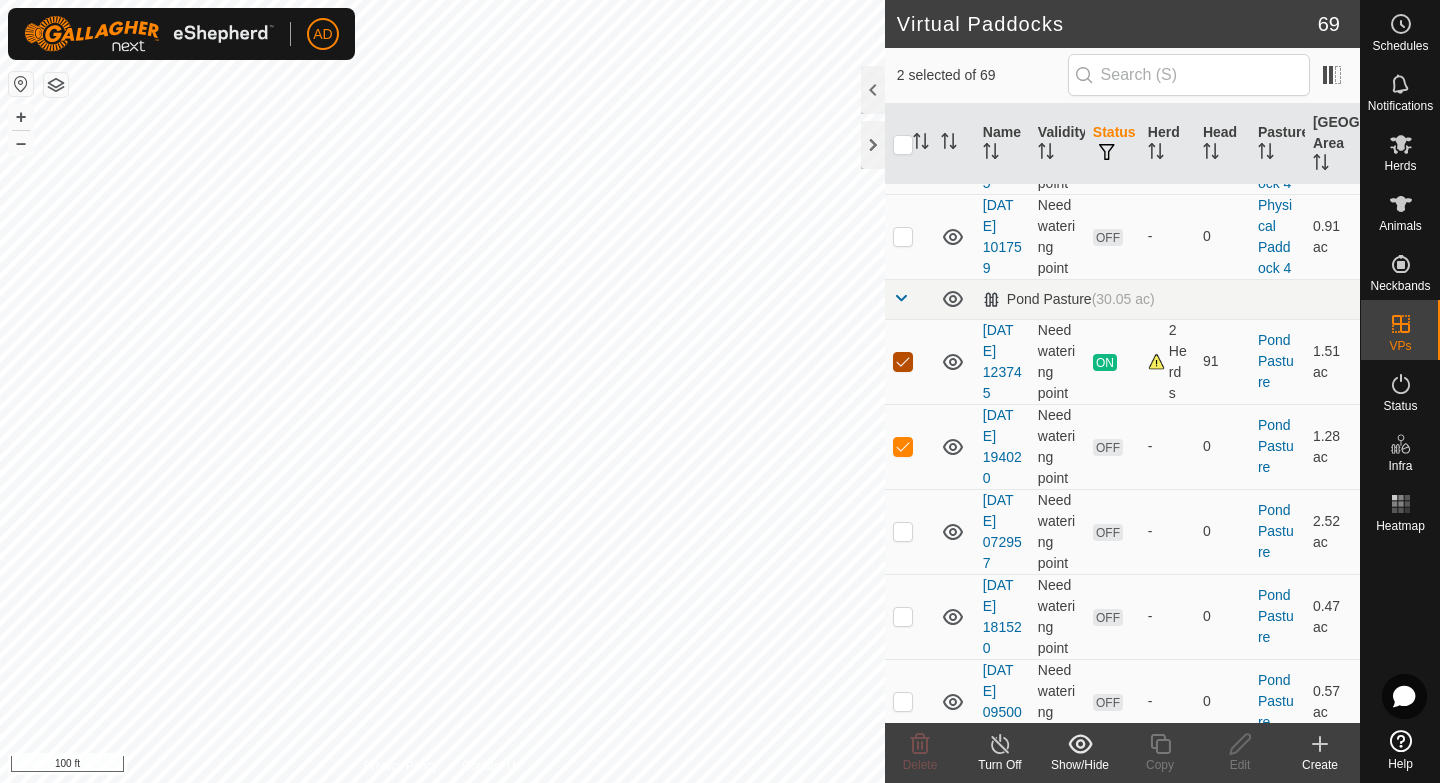 click at bounding box center (903, 362) 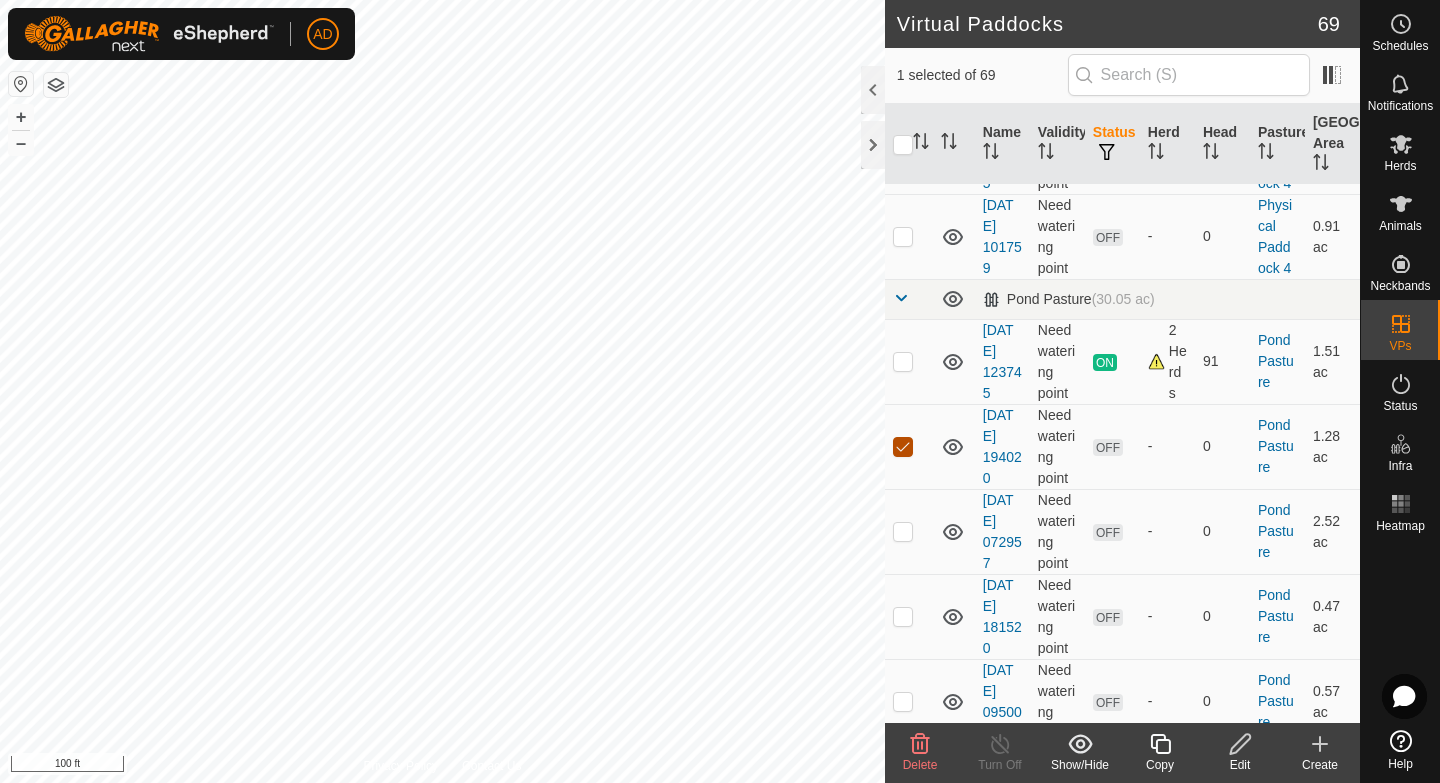 click at bounding box center (903, 447) 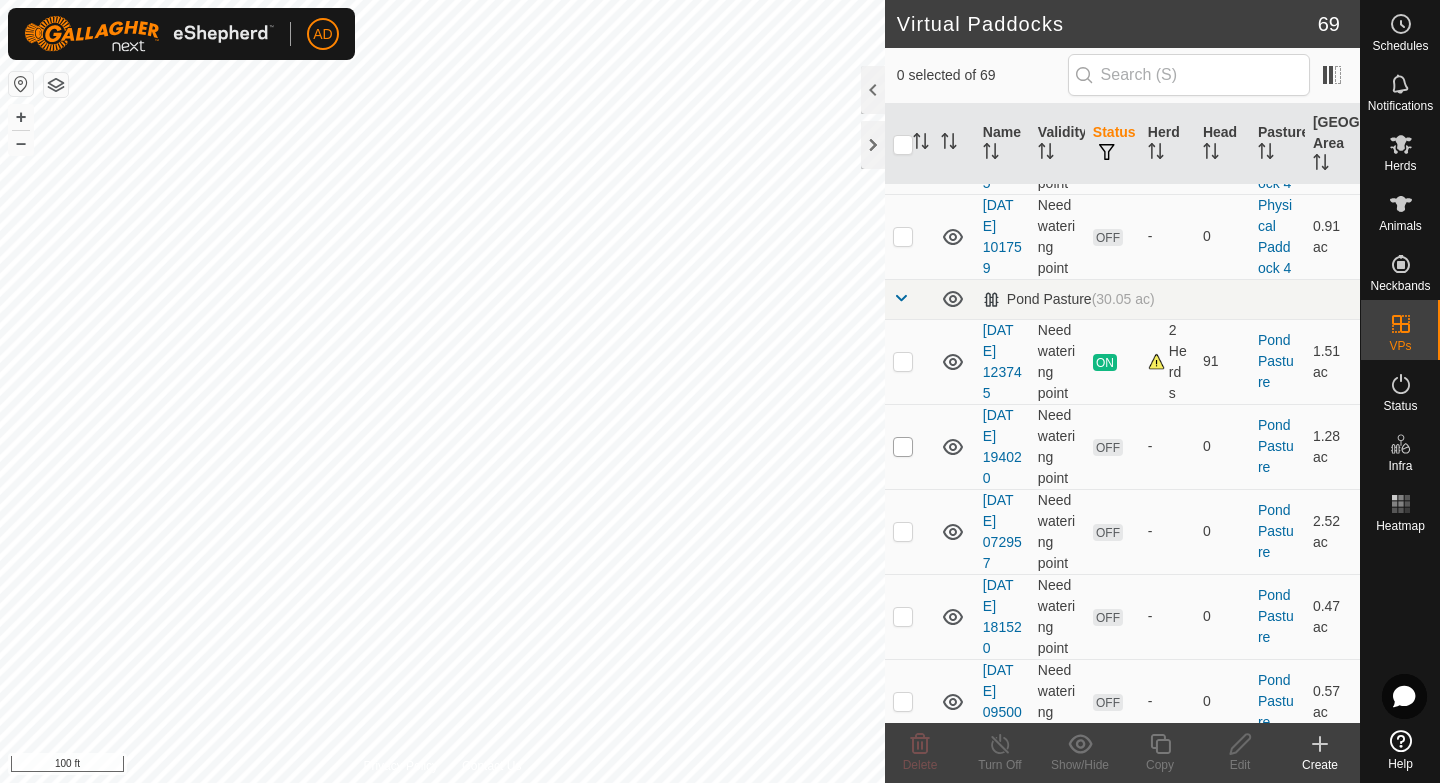 click at bounding box center [903, 447] 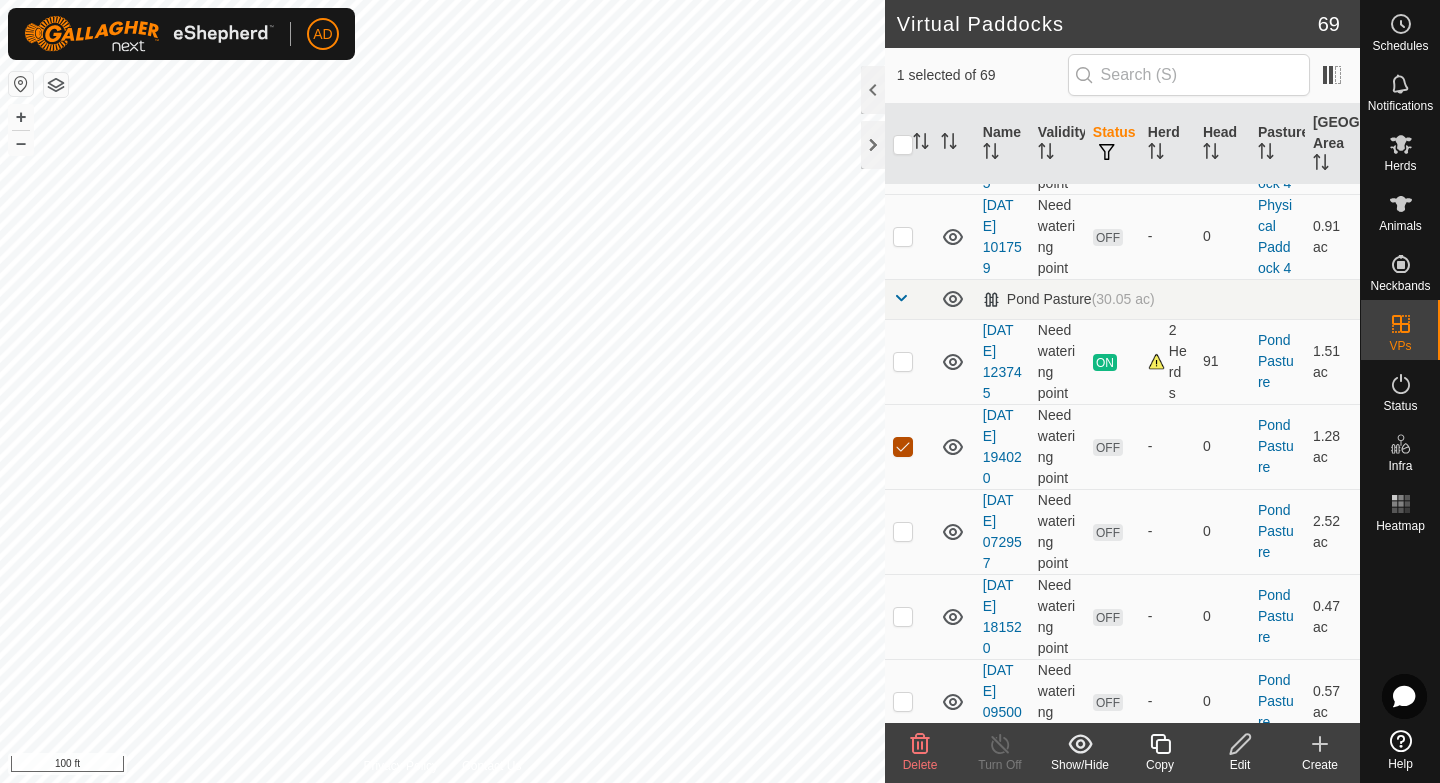 click at bounding box center (903, 447) 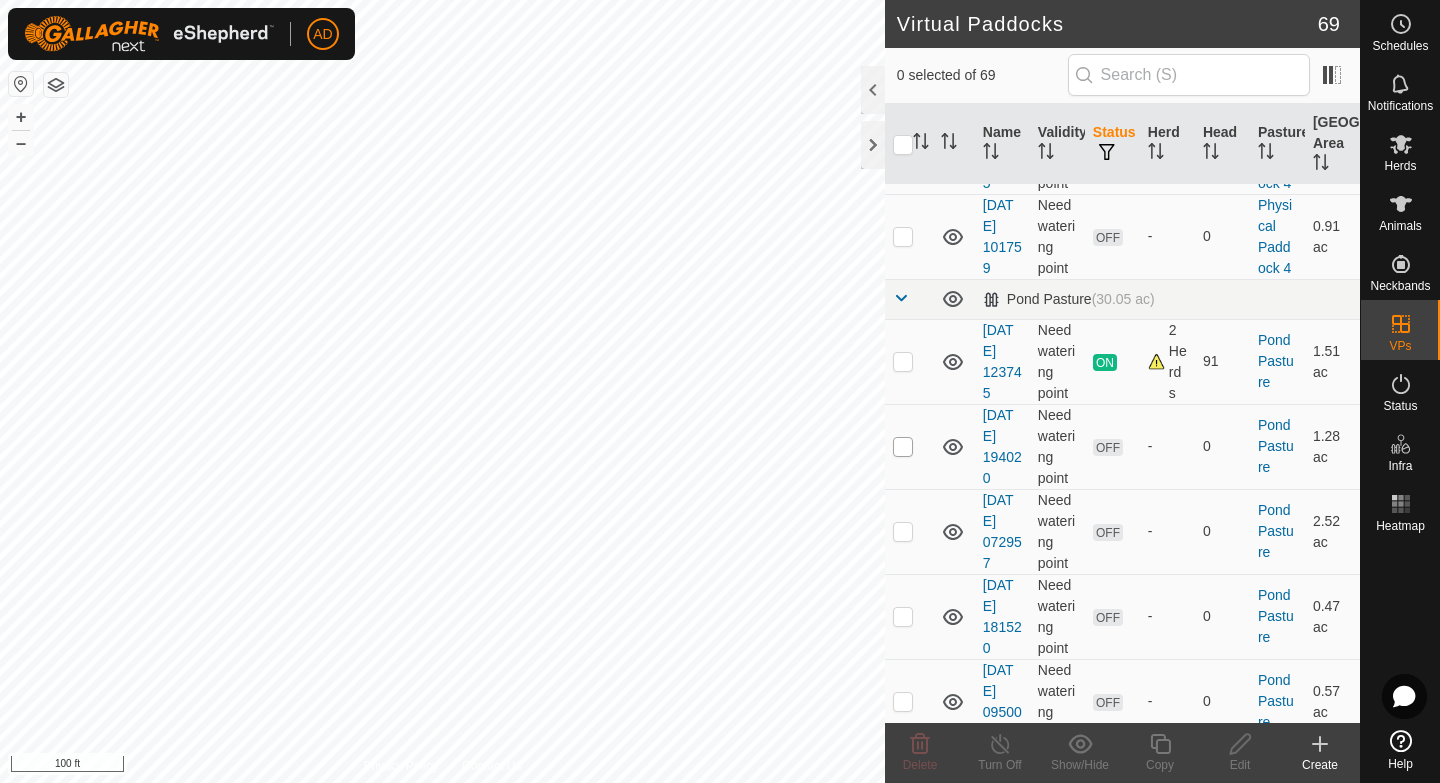 checkbox on "true" 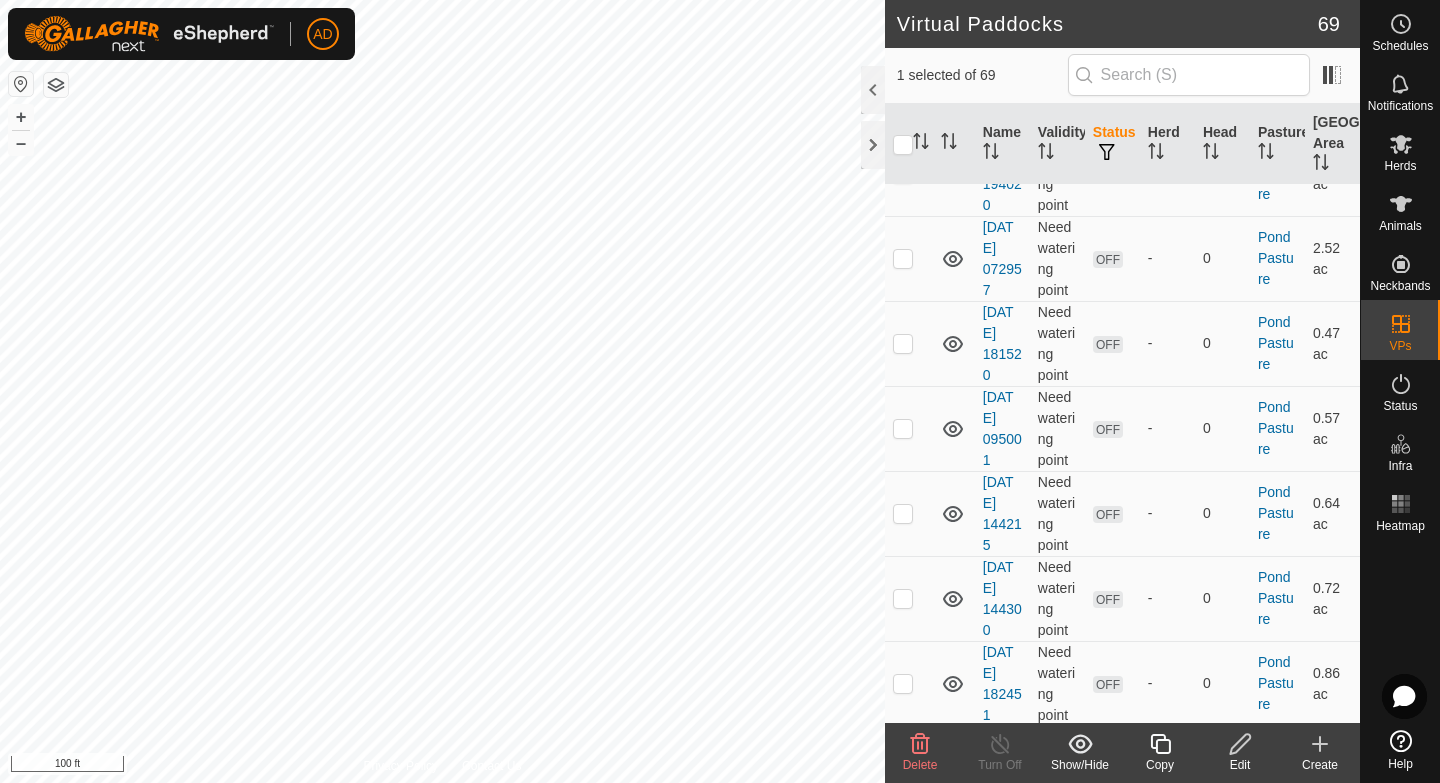 scroll, scrollTop: 6278, scrollLeft: 0, axis: vertical 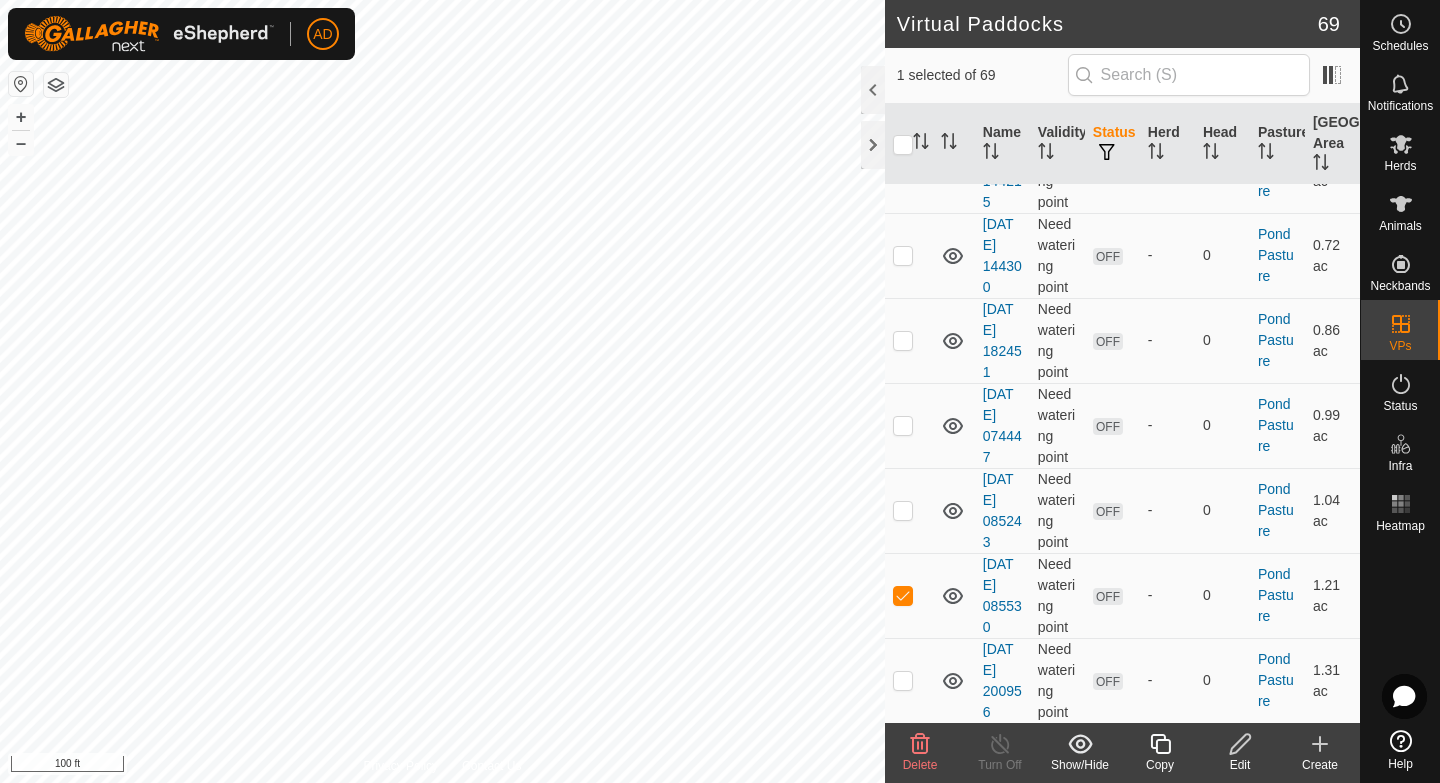 checkbox on "true" 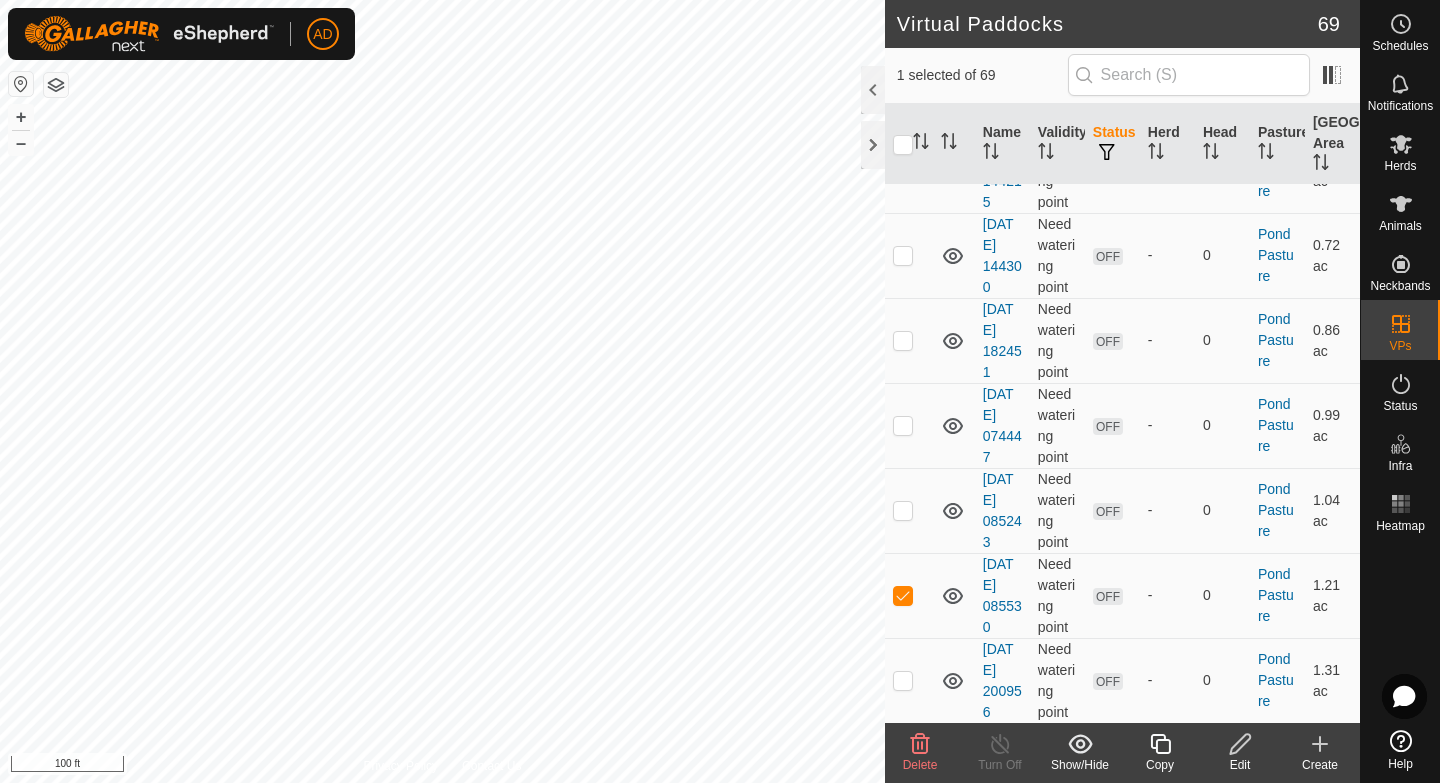 checkbox on "false" 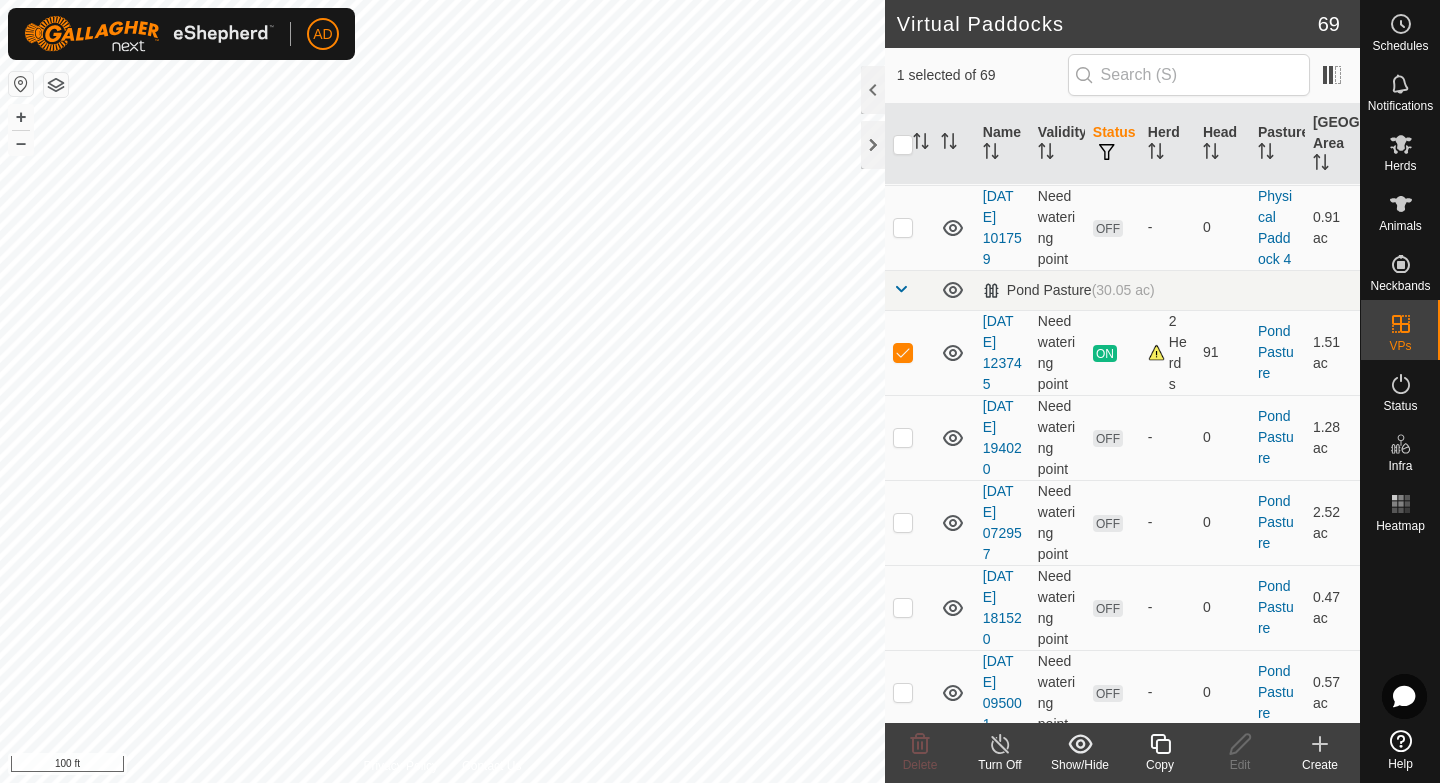 scroll, scrollTop: 5668, scrollLeft: 0, axis: vertical 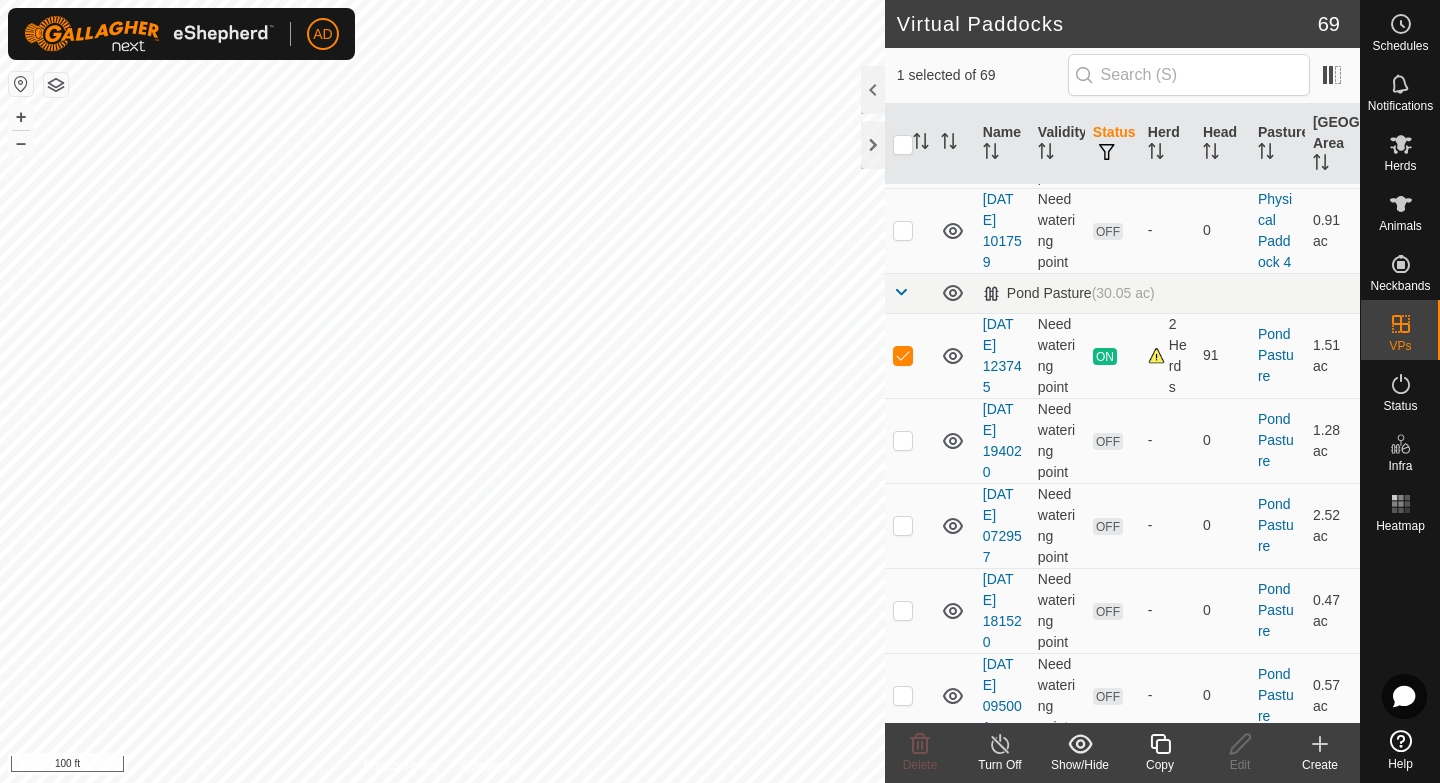 click on "2 Herds" at bounding box center (1167, 356) 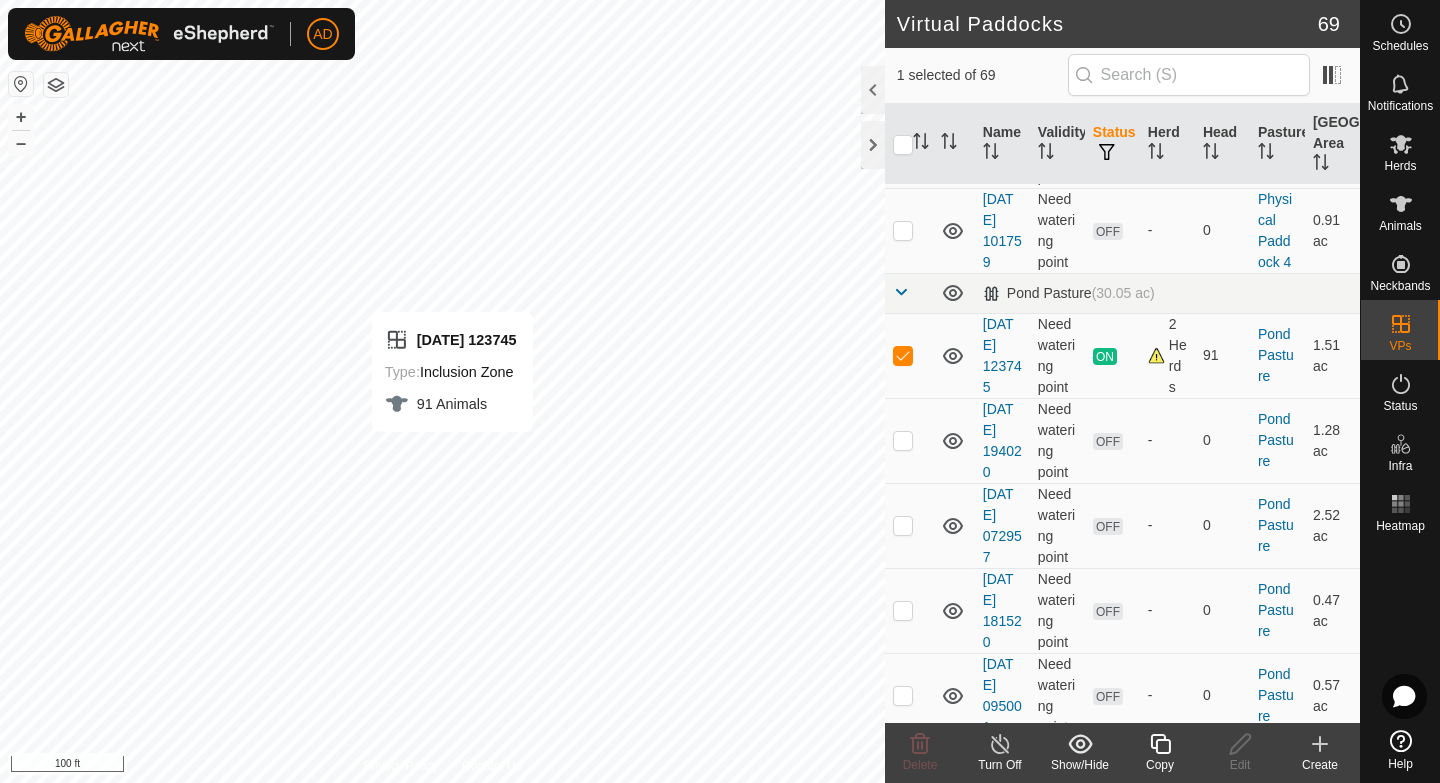 checkbox on "false" 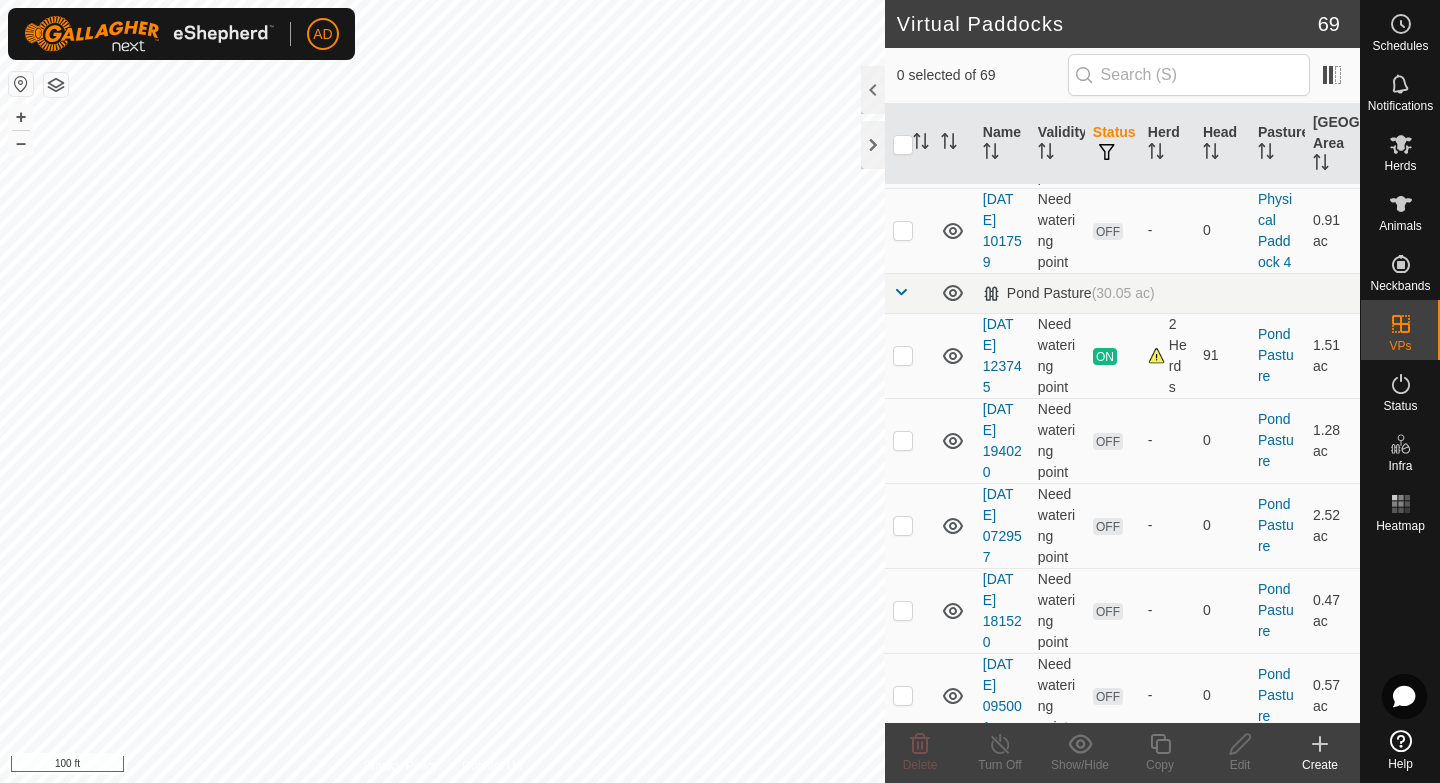 checkbox on "true" 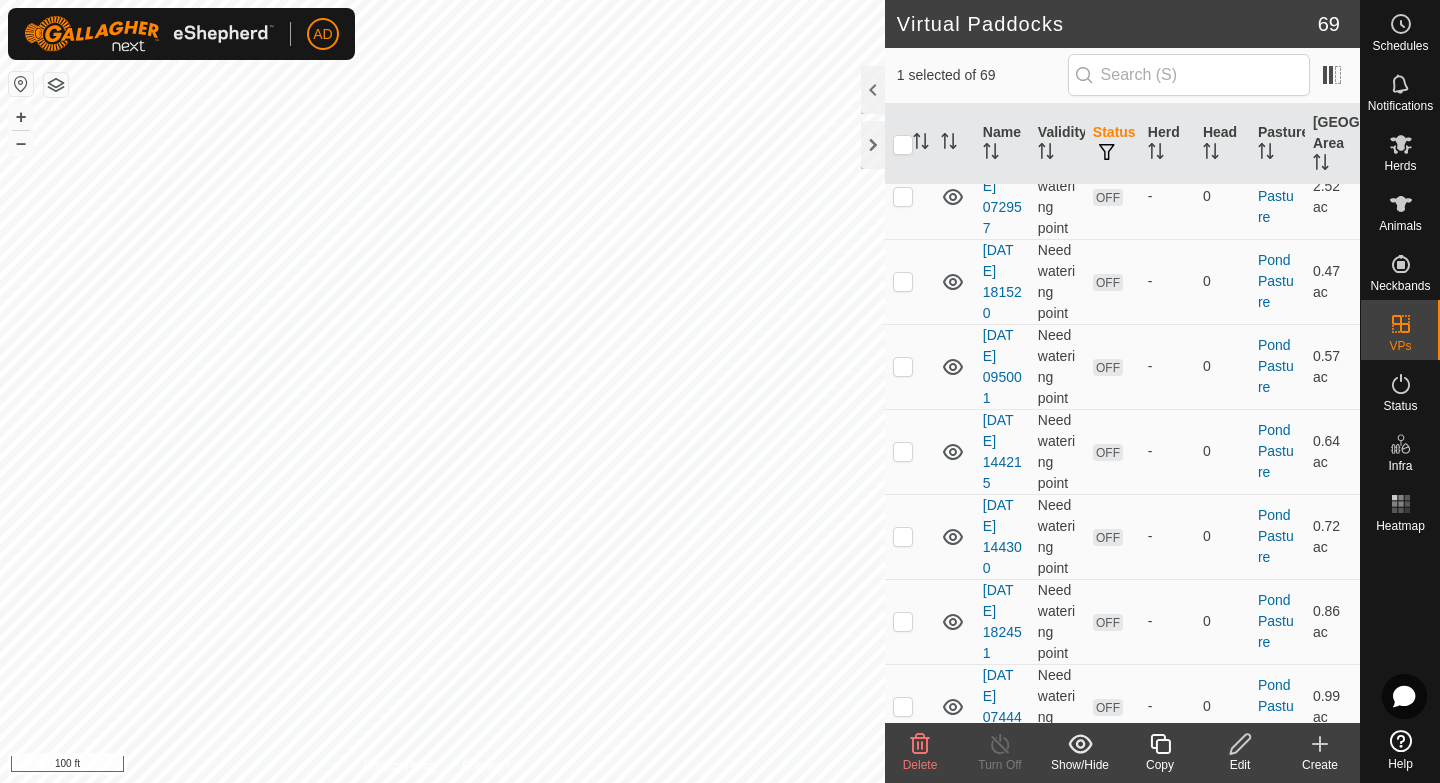 scroll, scrollTop: 6278, scrollLeft: 0, axis: vertical 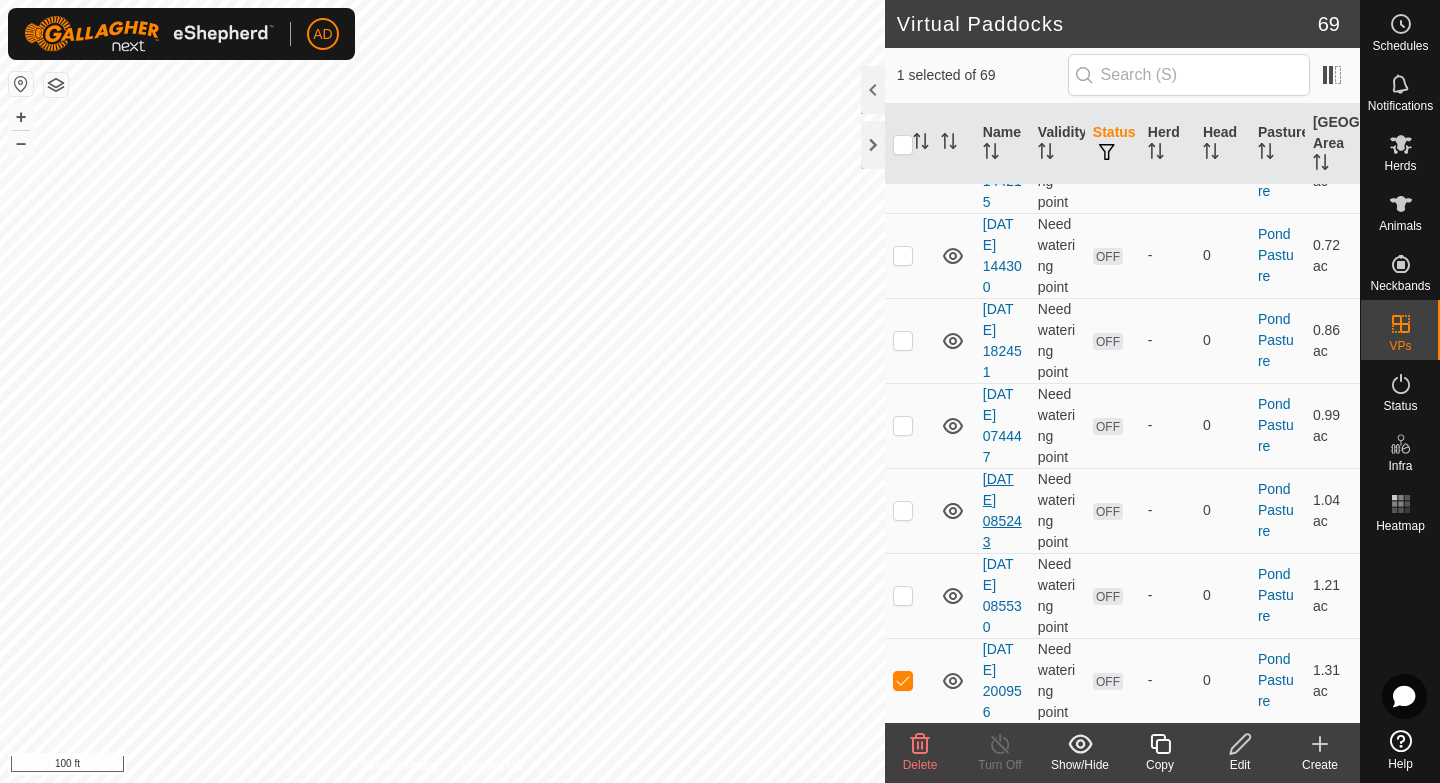 checkbox on "true" 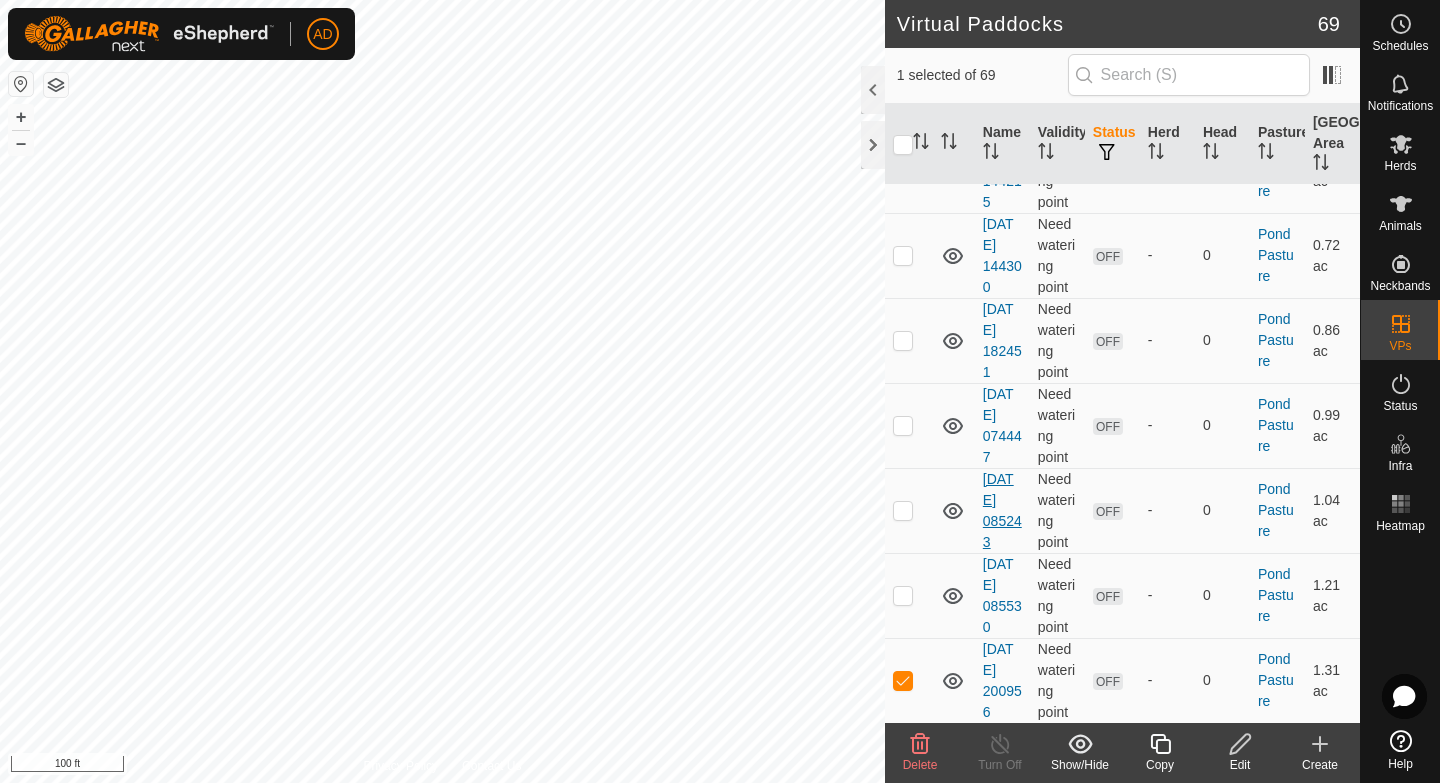 checkbox on "false" 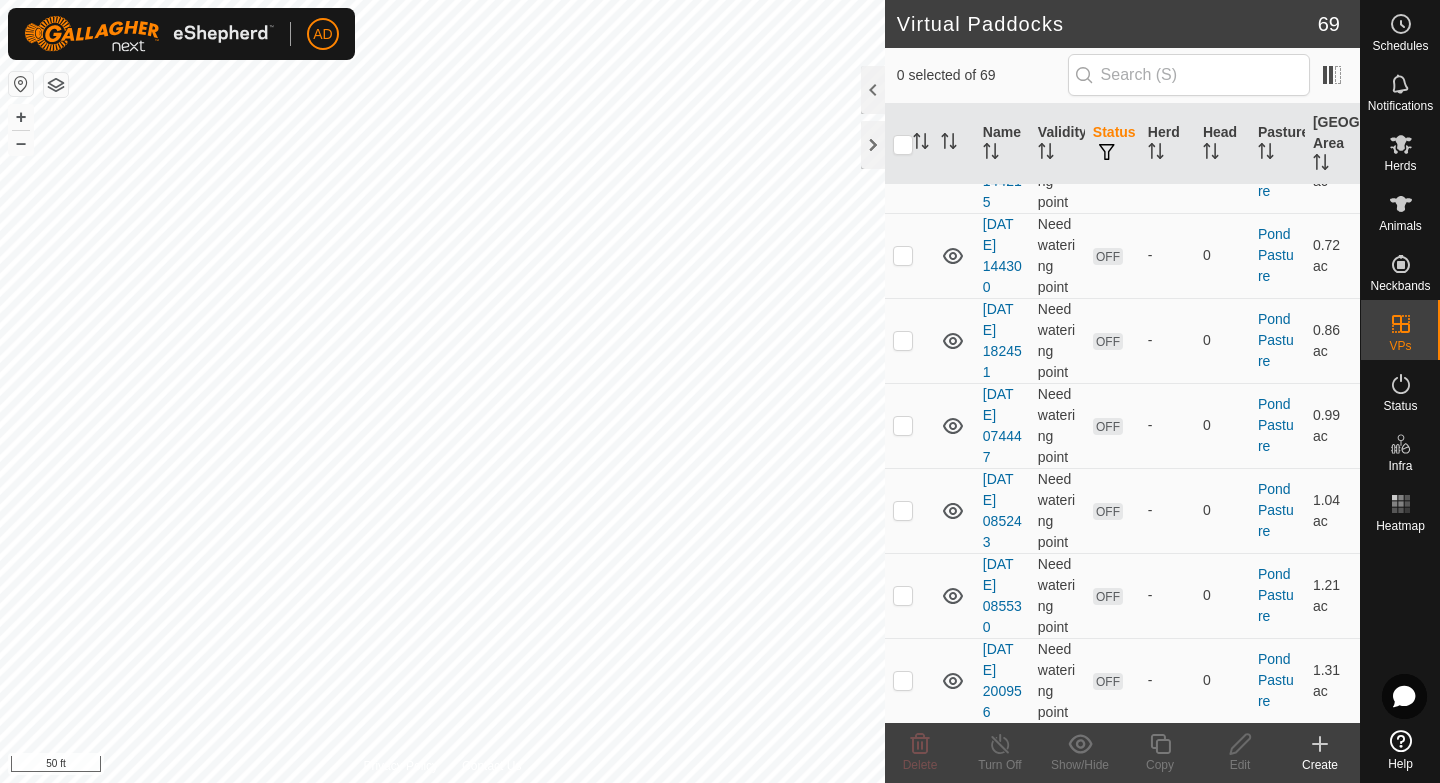 checkbox on "true" 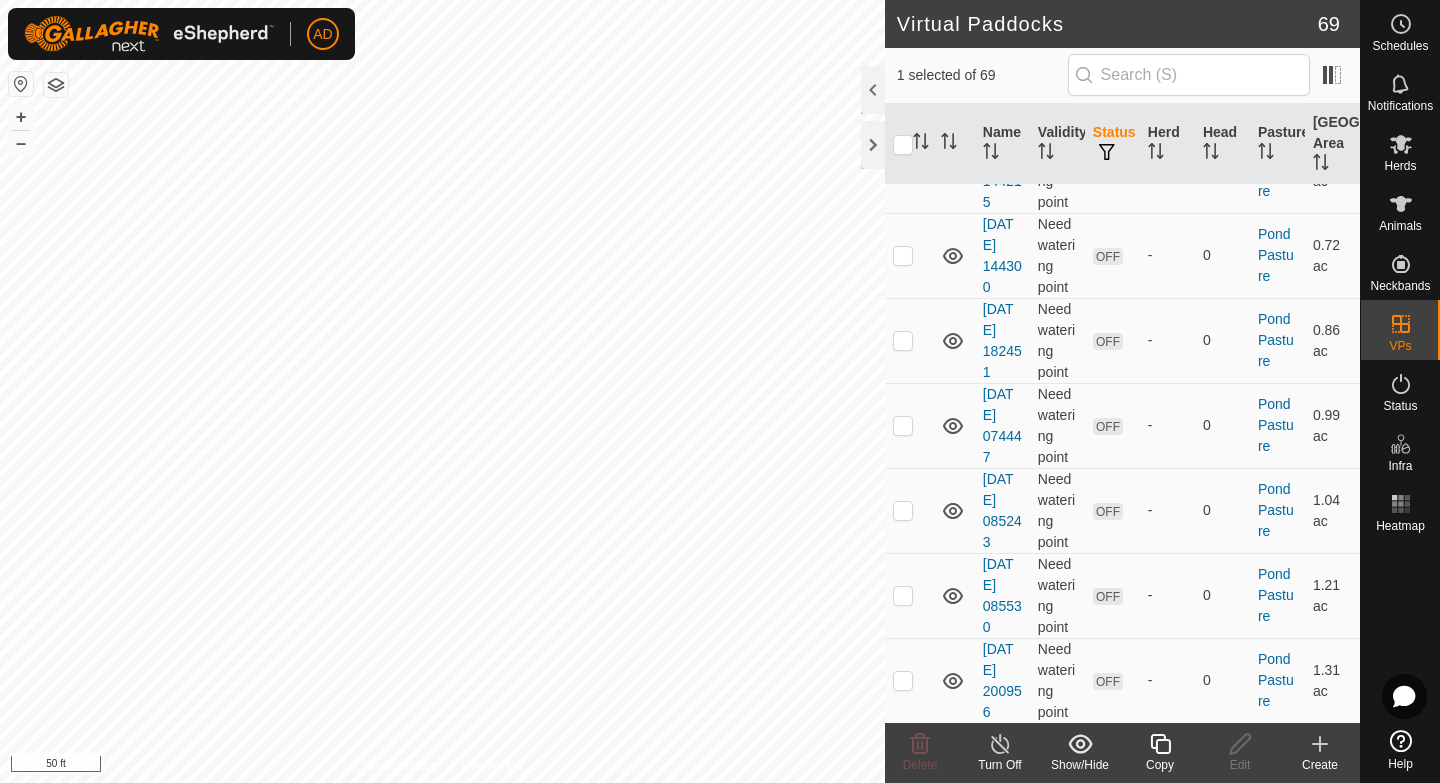 click 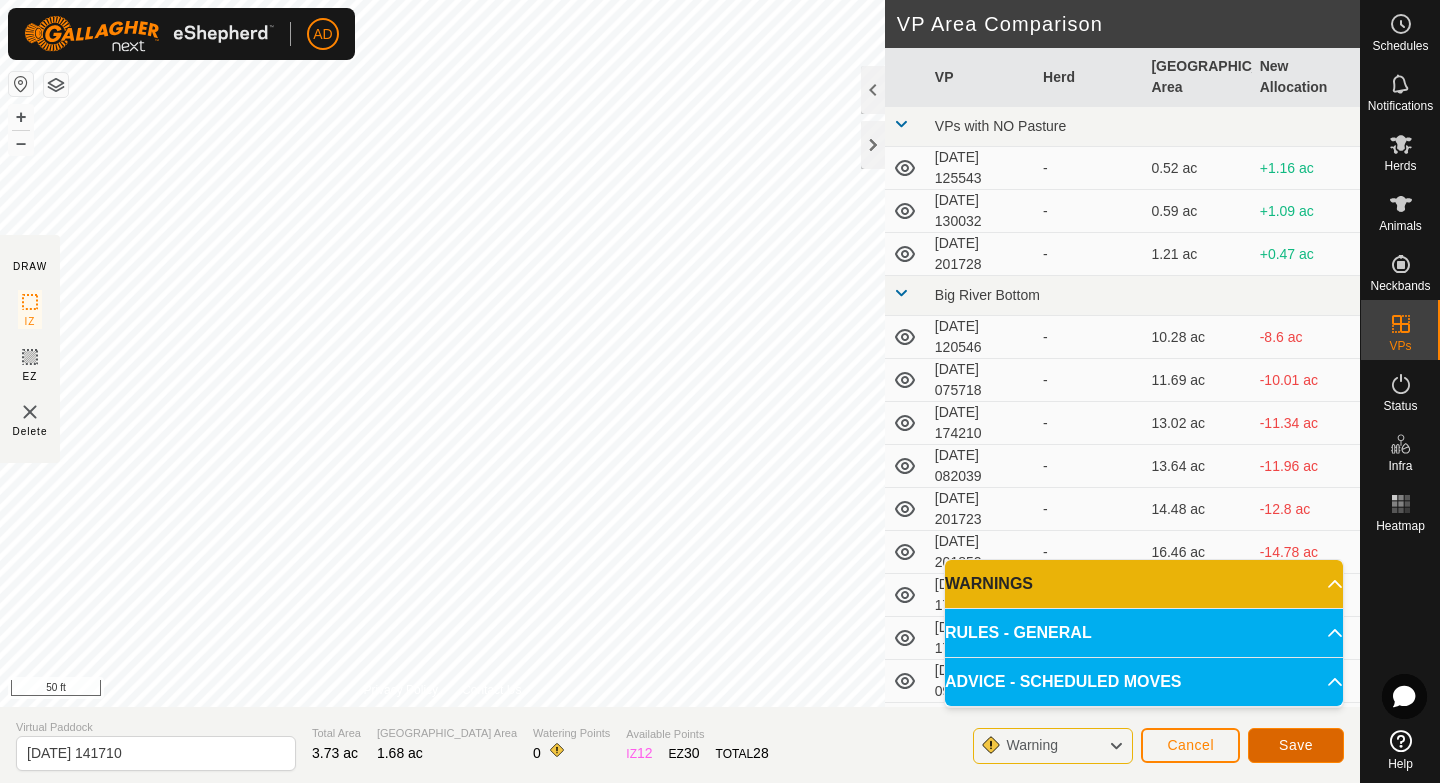 click on "Save" 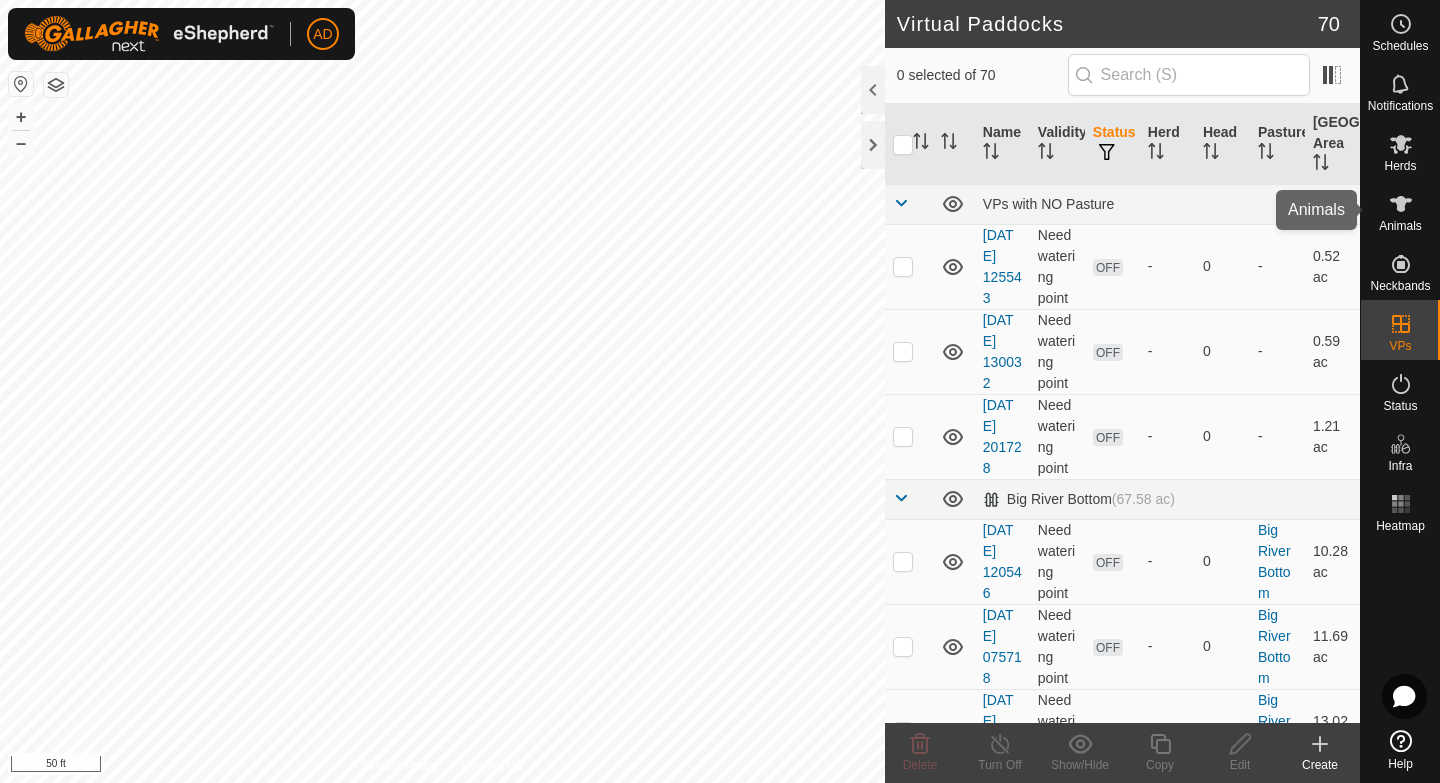 click 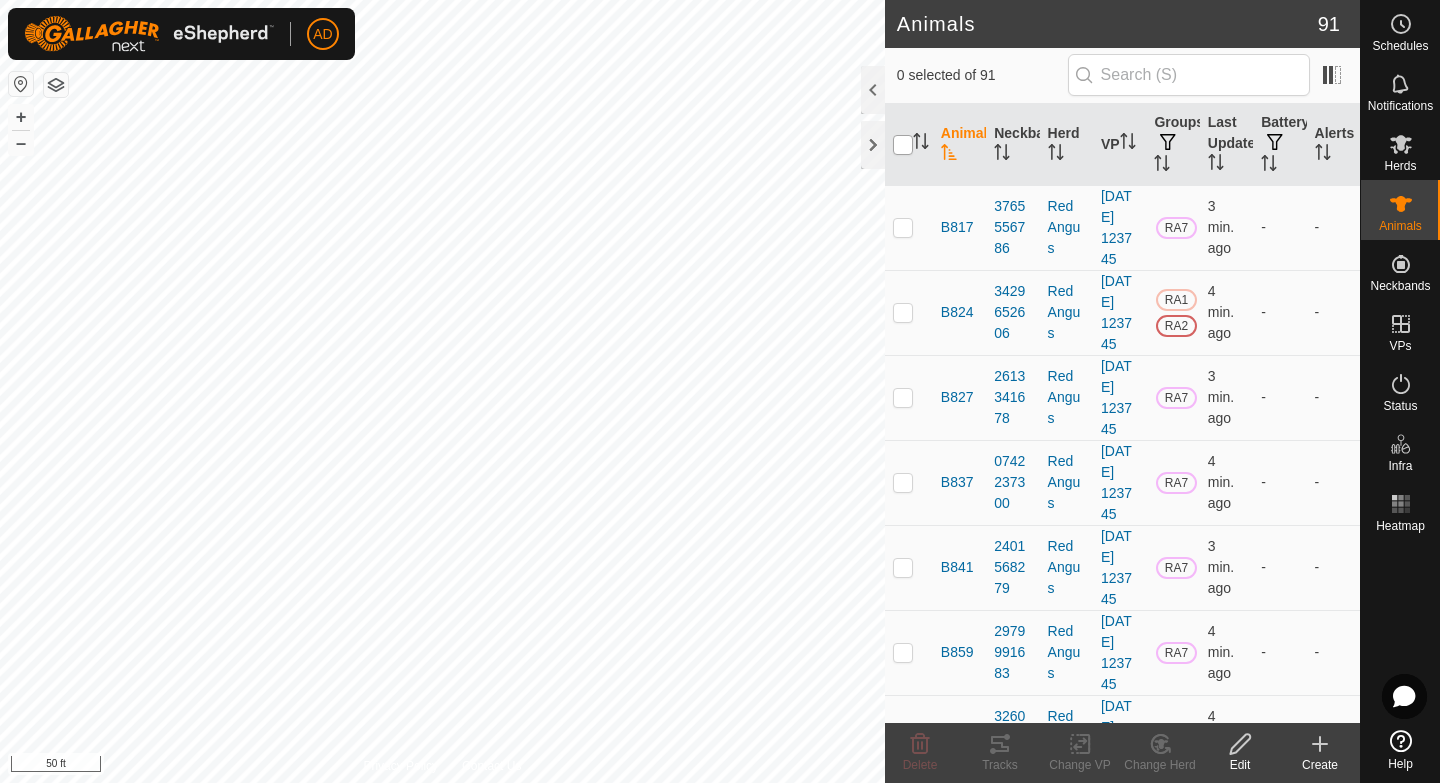 click at bounding box center [903, 145] 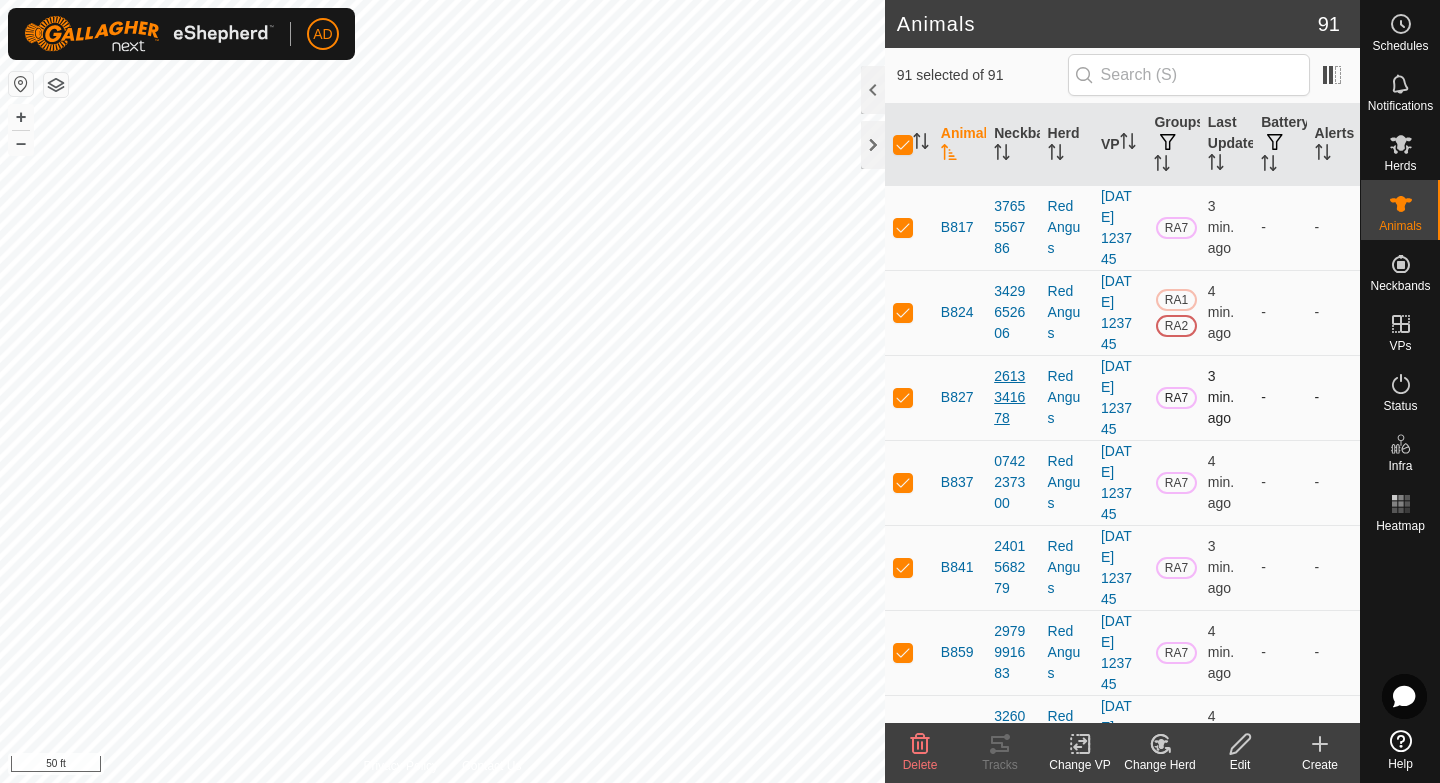 checkbox on "true" 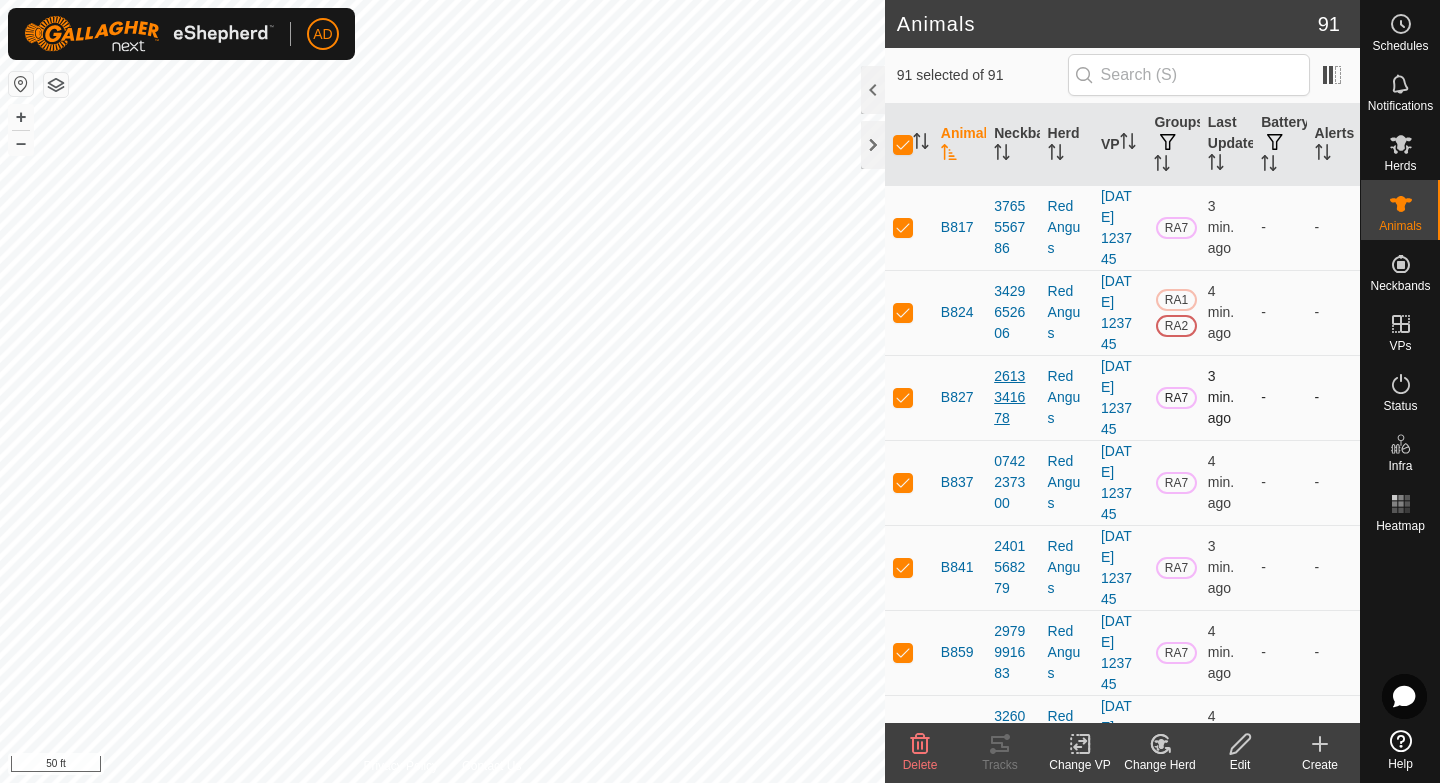 checkbox on "true" 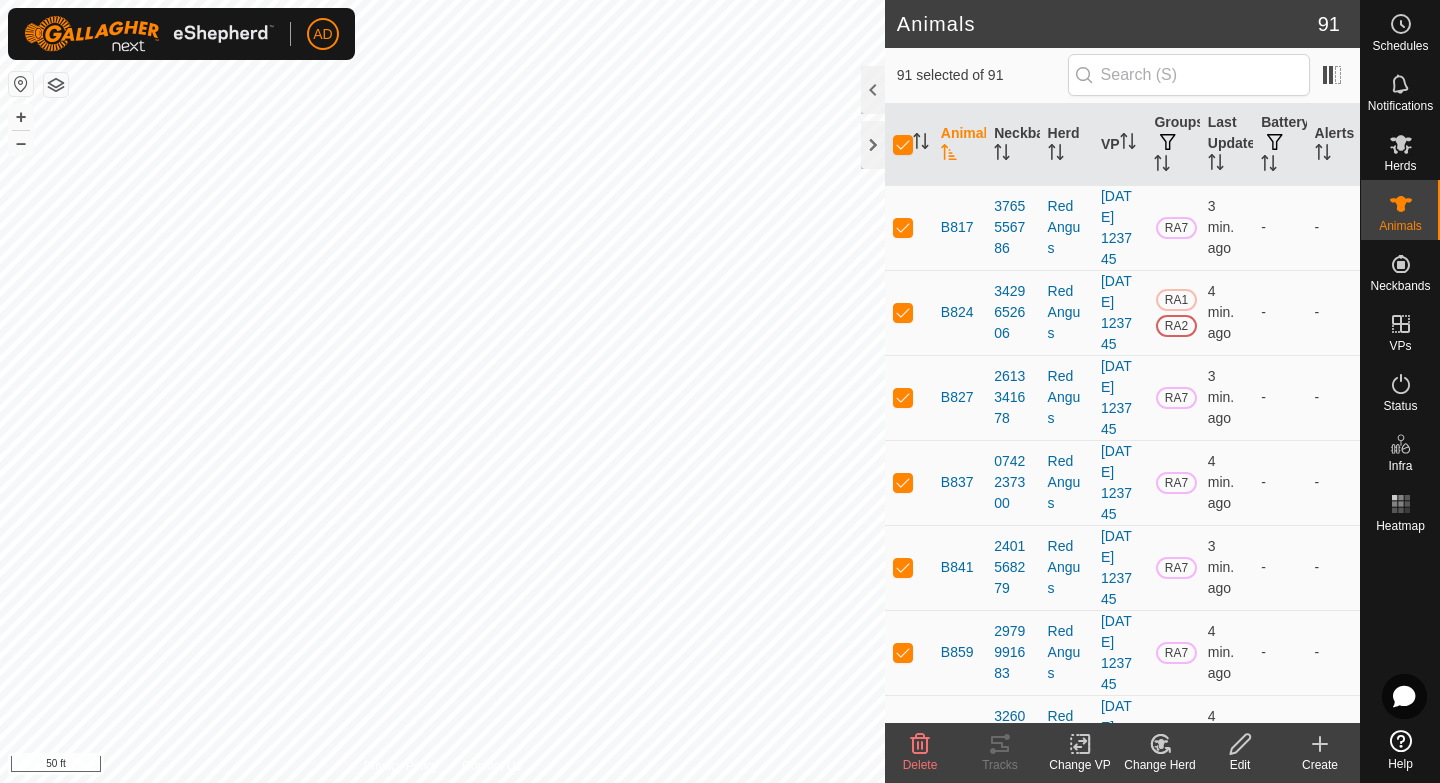 click 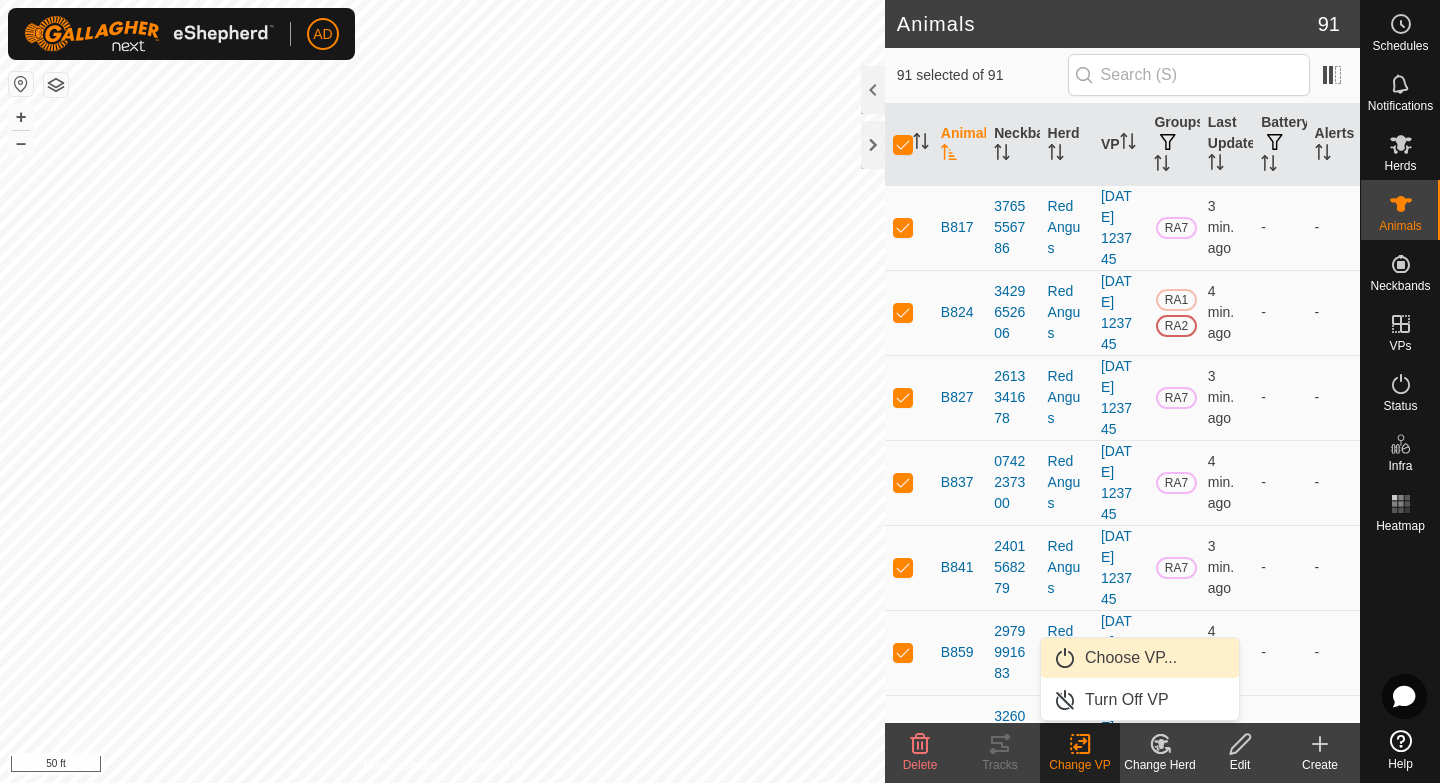 click on "Choose VP..." at bounding box center [1140, 658] 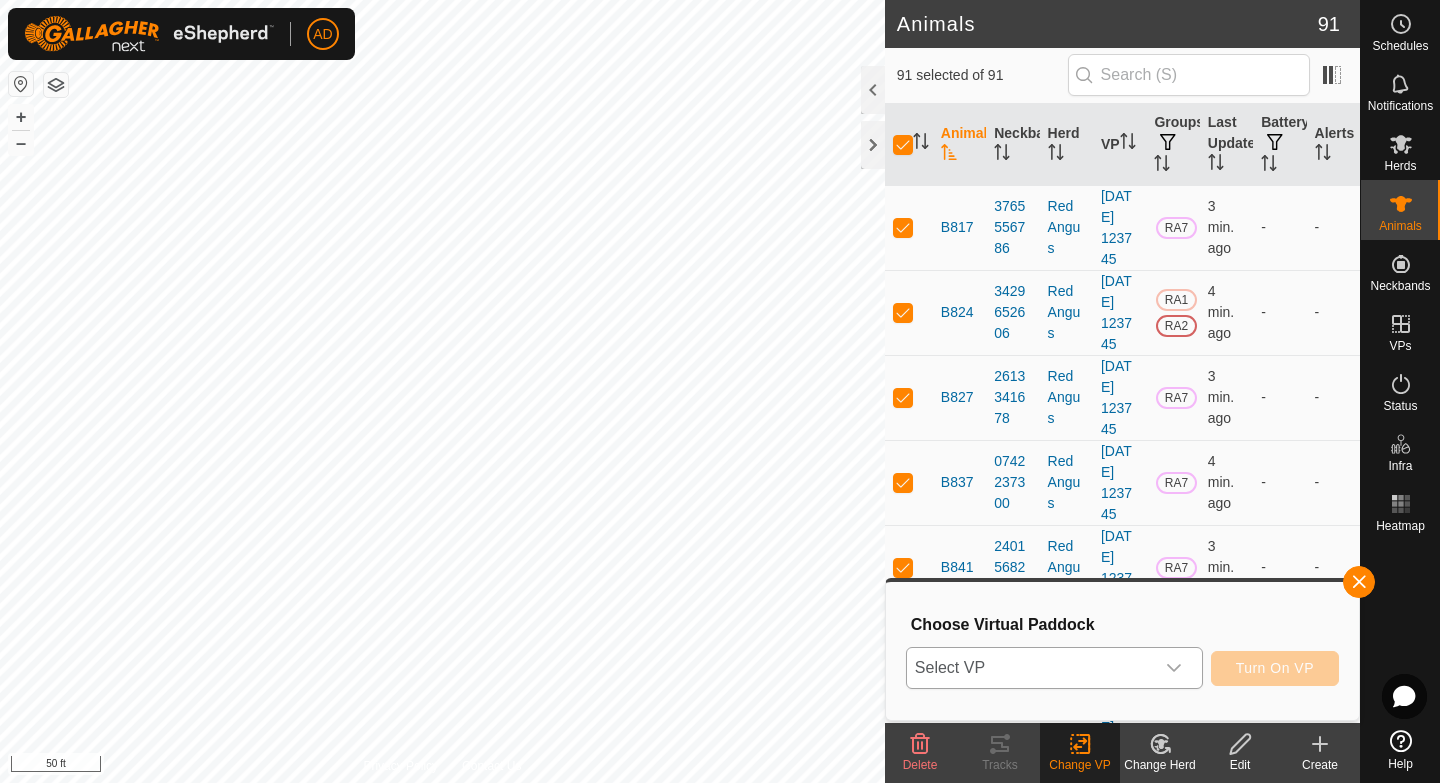 click on "Select VP" at bounding box center [1030, 668] 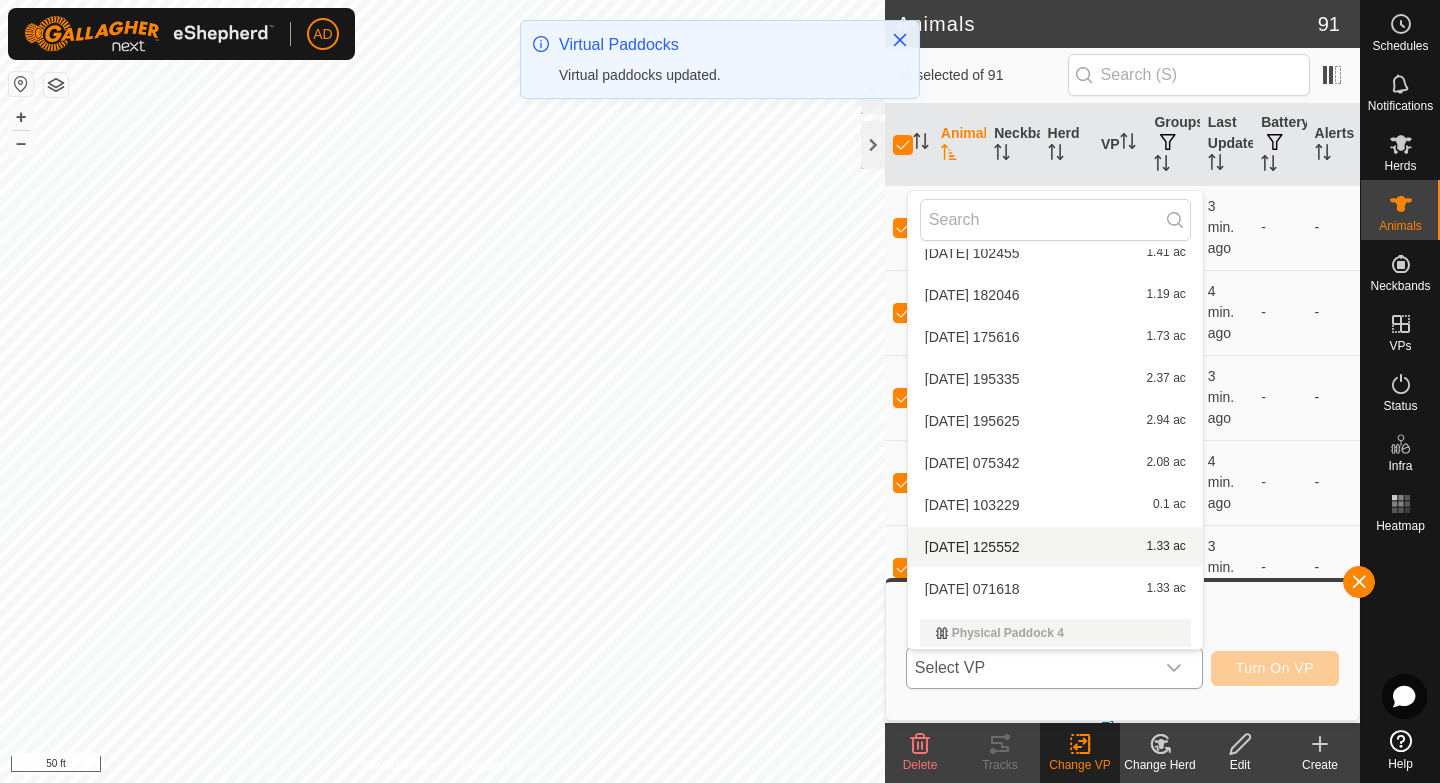 scroll, scrollTop: 2860, scrollLeft: 0, axis: vertical 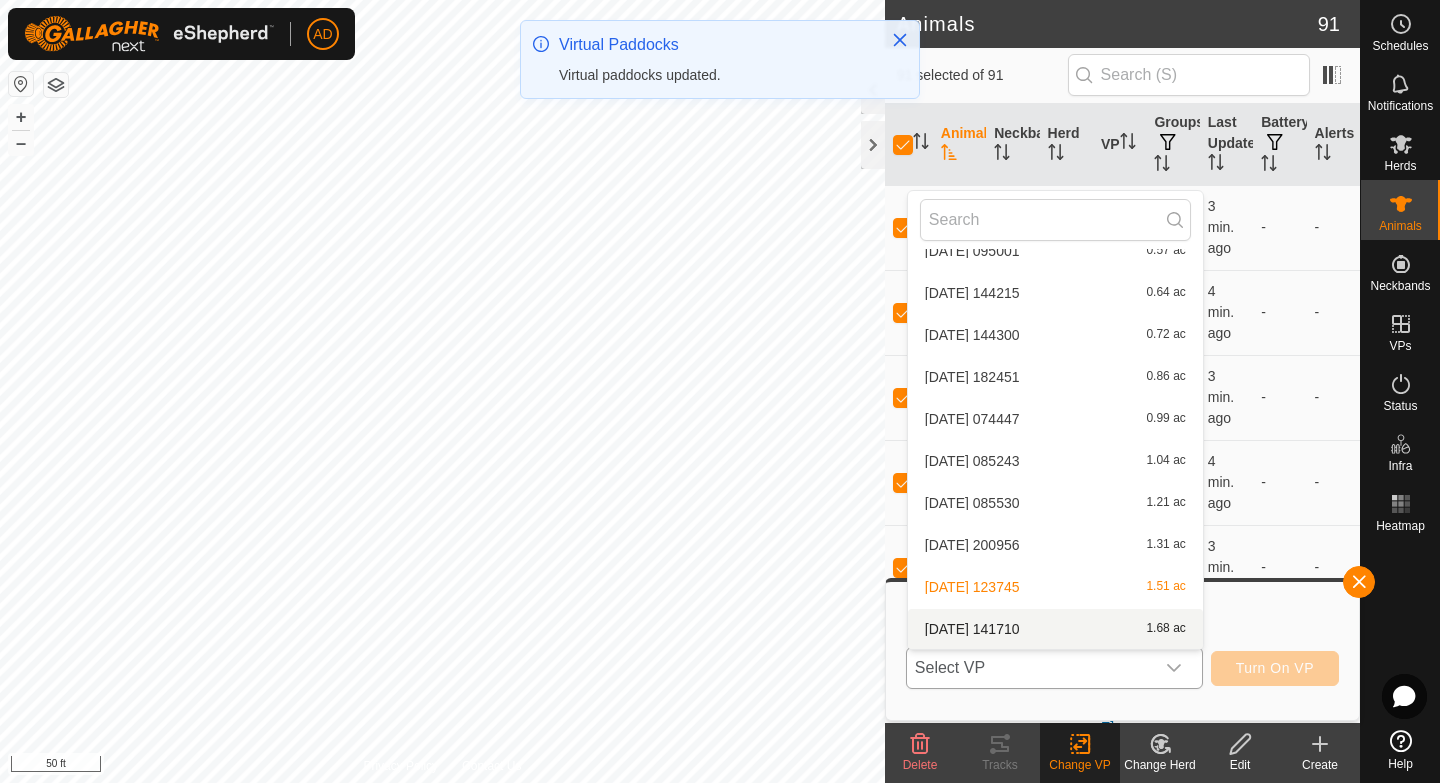 click on "[DATE] 141710  1.68 ac" at bounding box center (1055, 629) 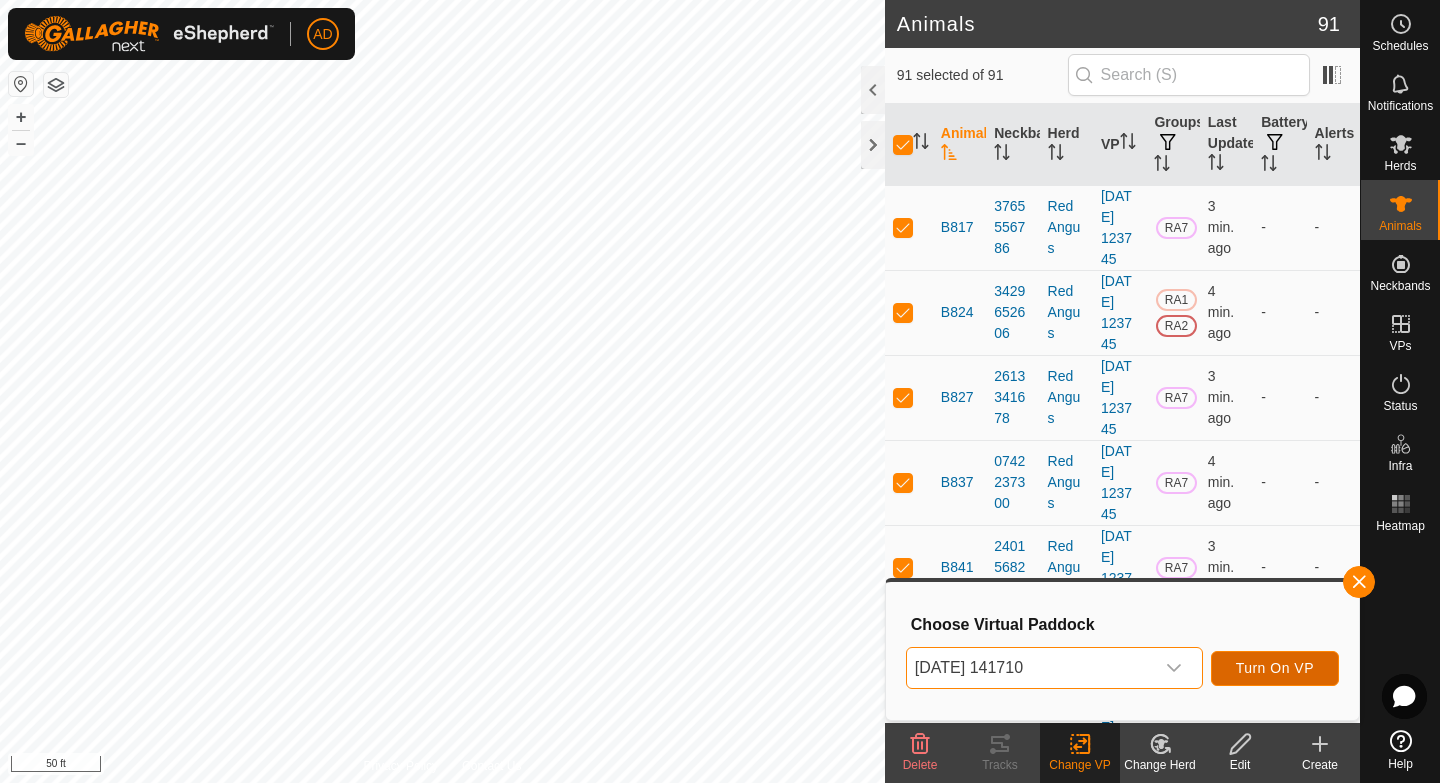click on "Turn On VP" at bounding box center (1275, 668) 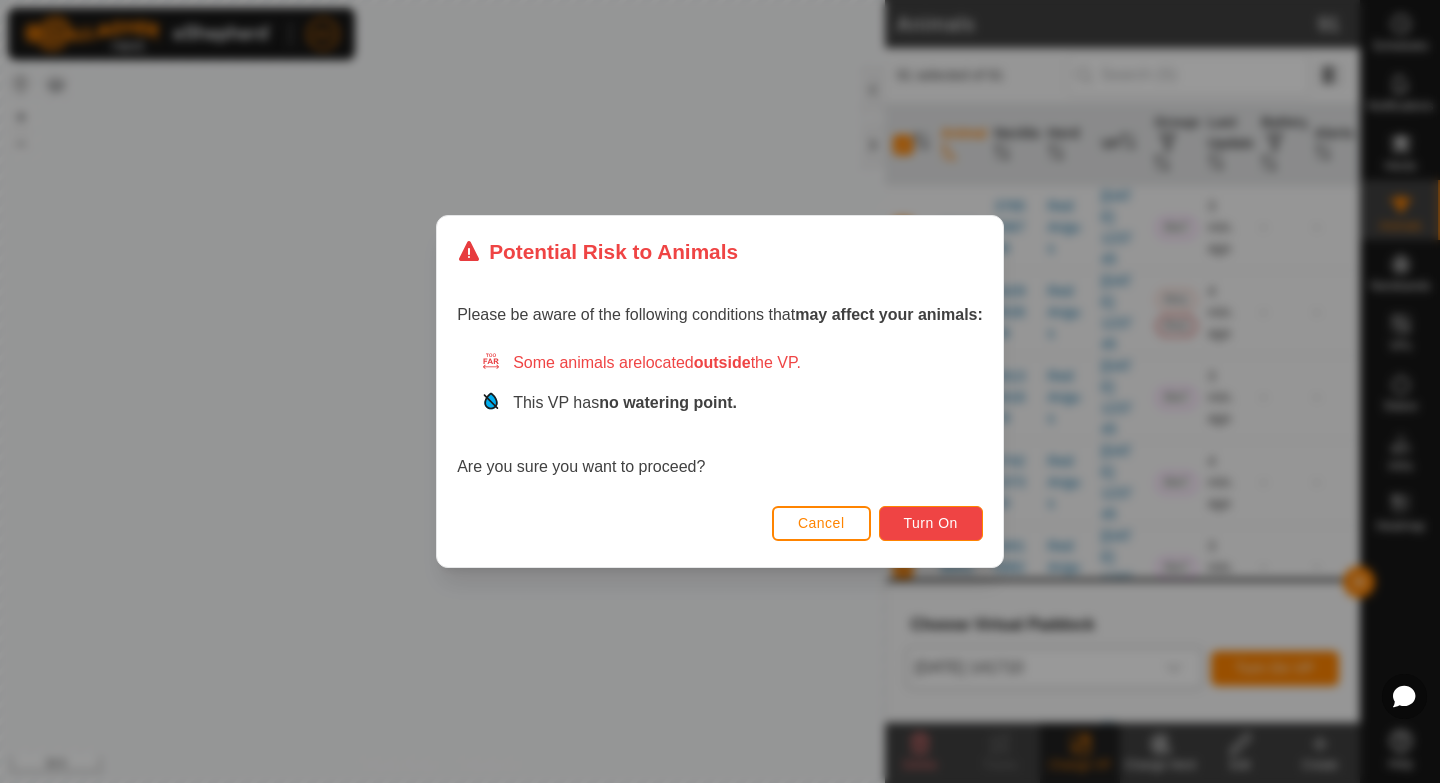 click on "Turn On" at bounding box center [931, 523] 